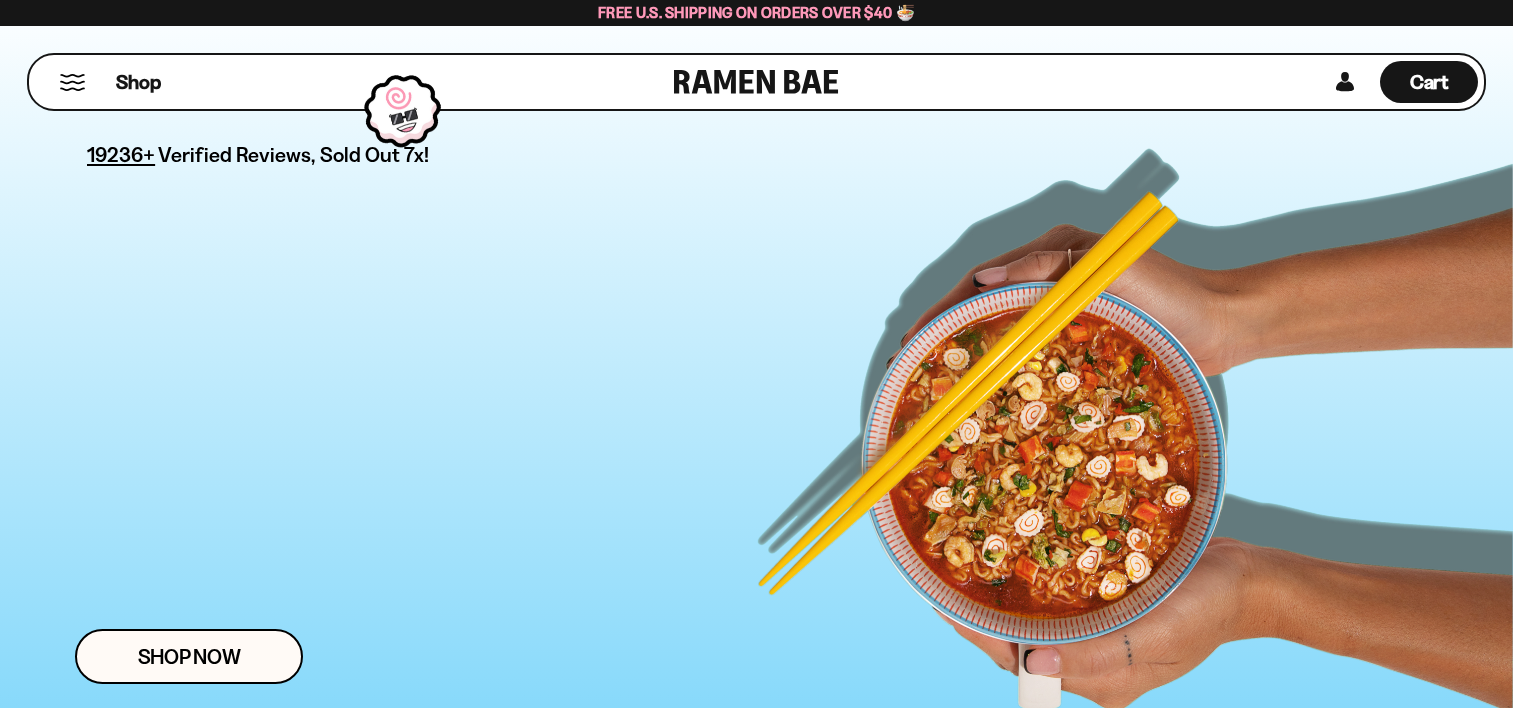 scroll, scrollTop: 0, scrollLeft: 0, axis: both 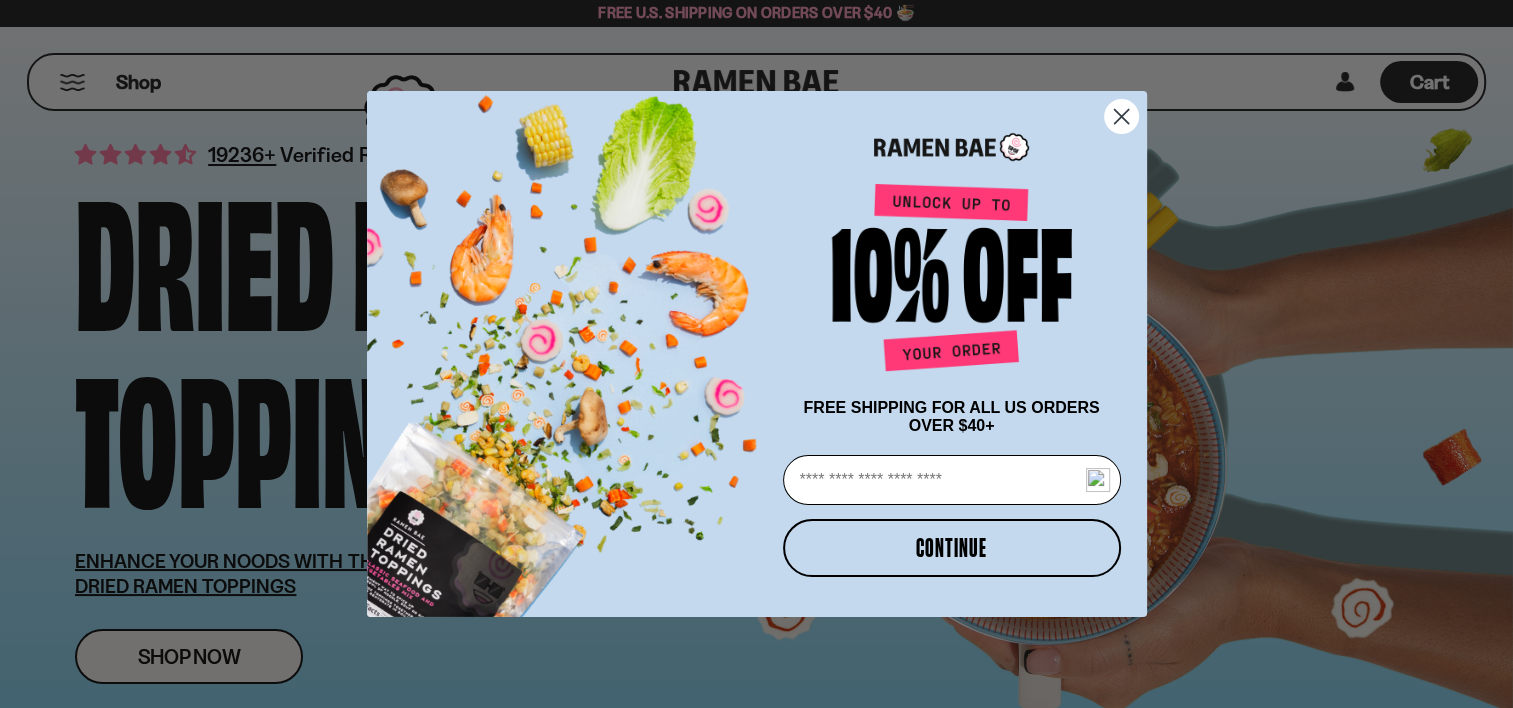 click on "Email" at bounding box center (952, 480) 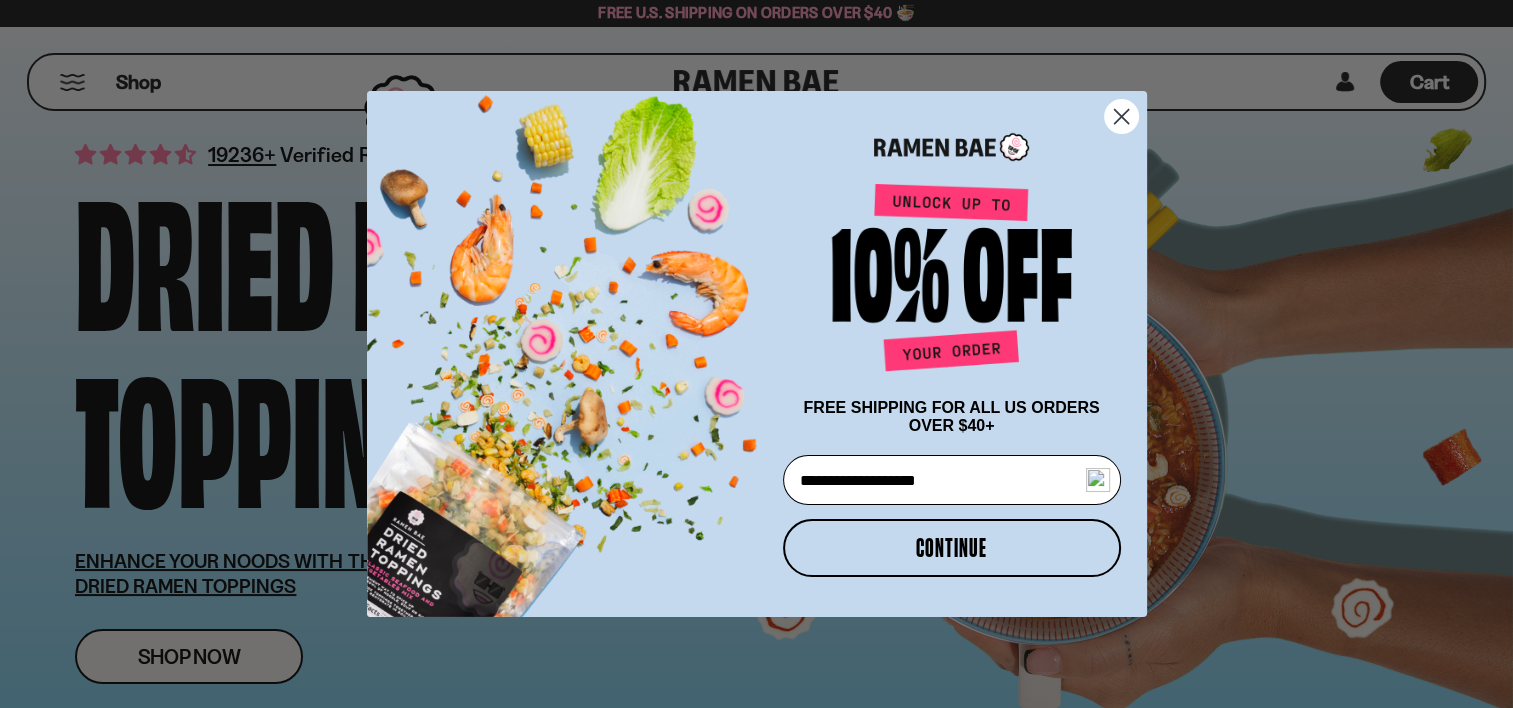 click on "CONTINUE" at bounding box center [952, 548] 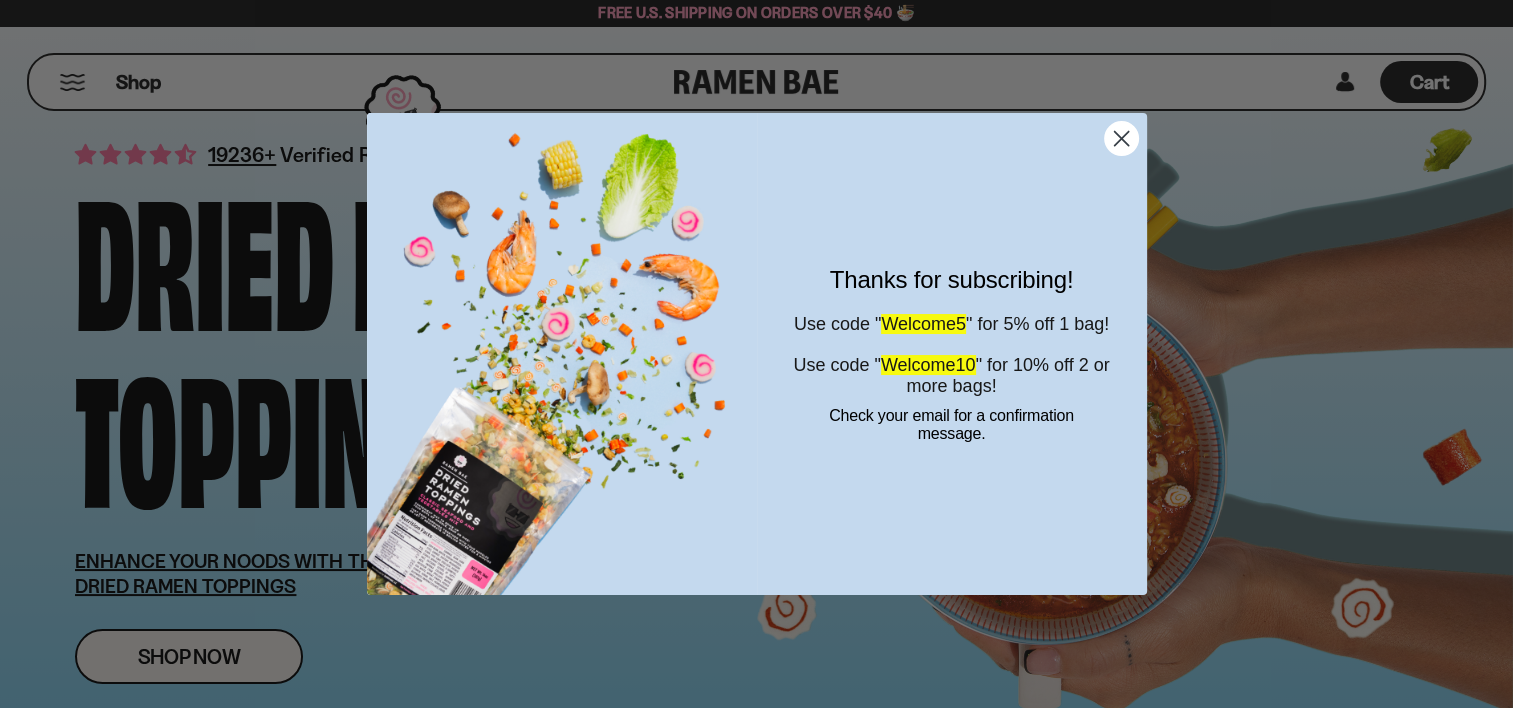click at bounding box center [1120, 138] 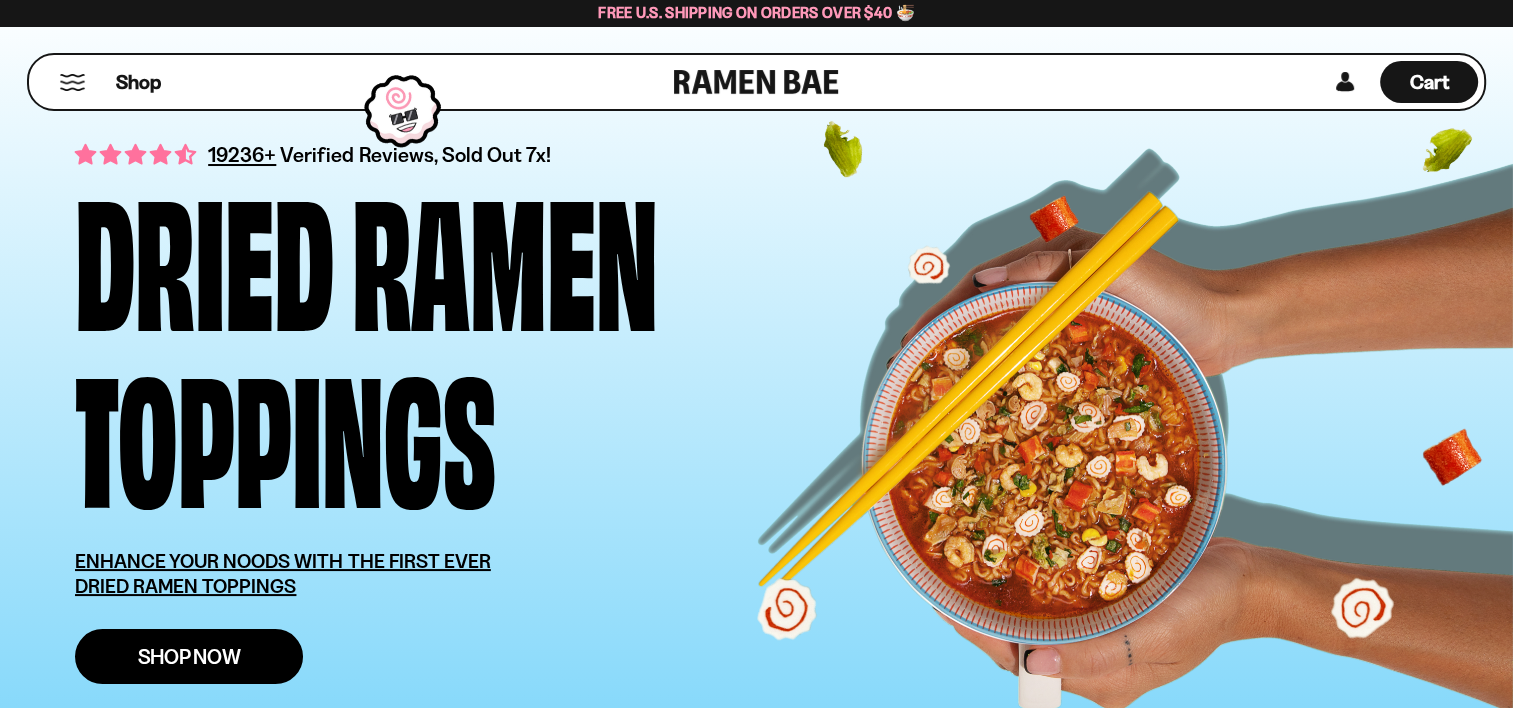 click on "Shop Now" at bounding box center (189, 656) 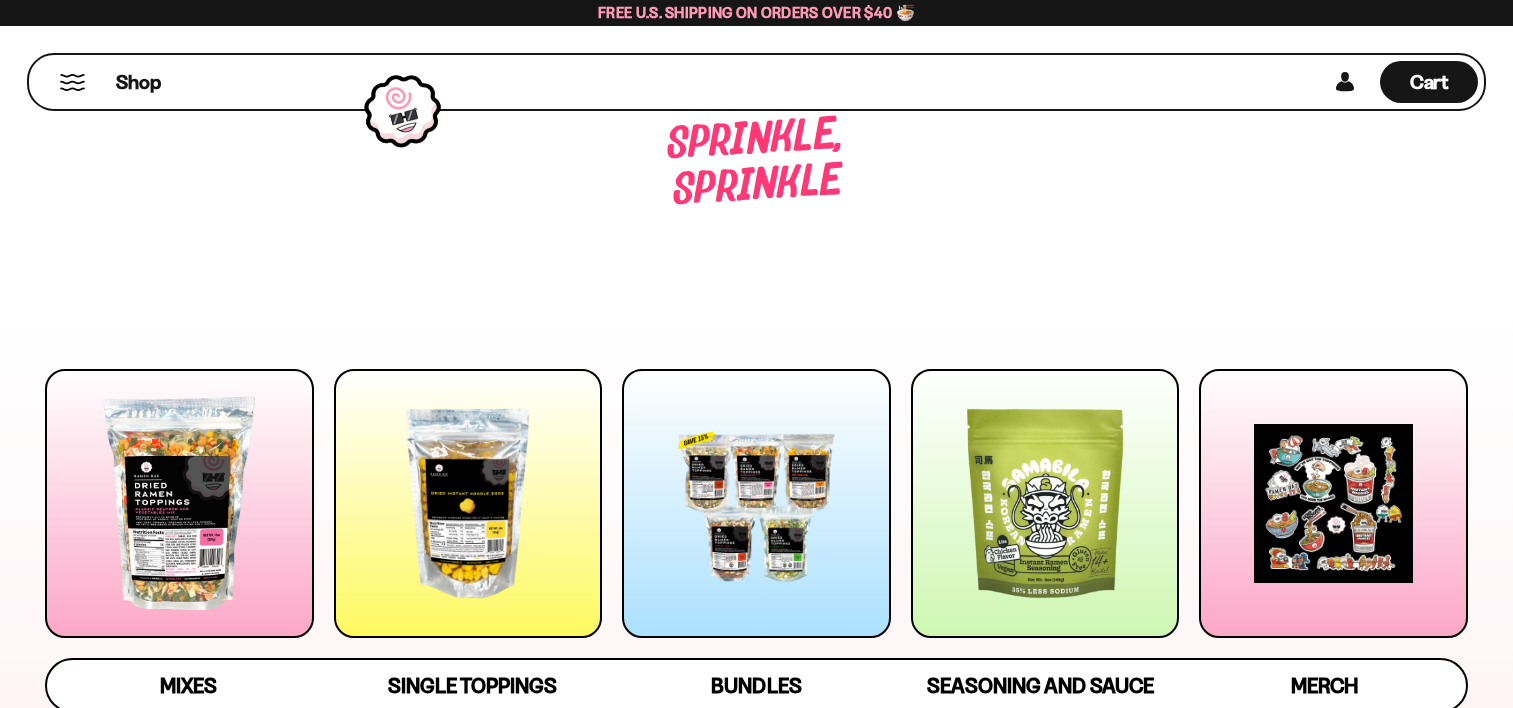 scroll, scrollTop: 0, scrollLeft: 0, axis: both 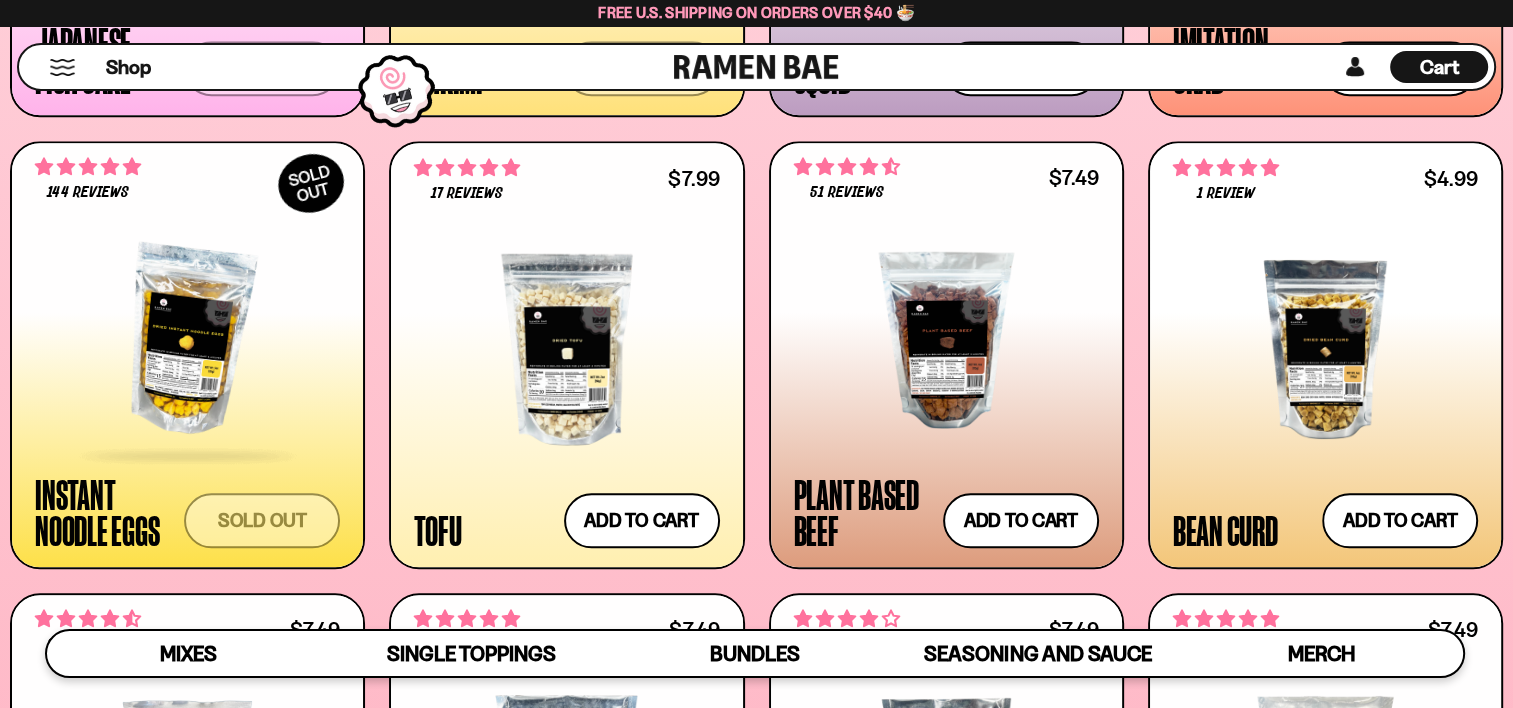 click at bounding box center (187, 340) 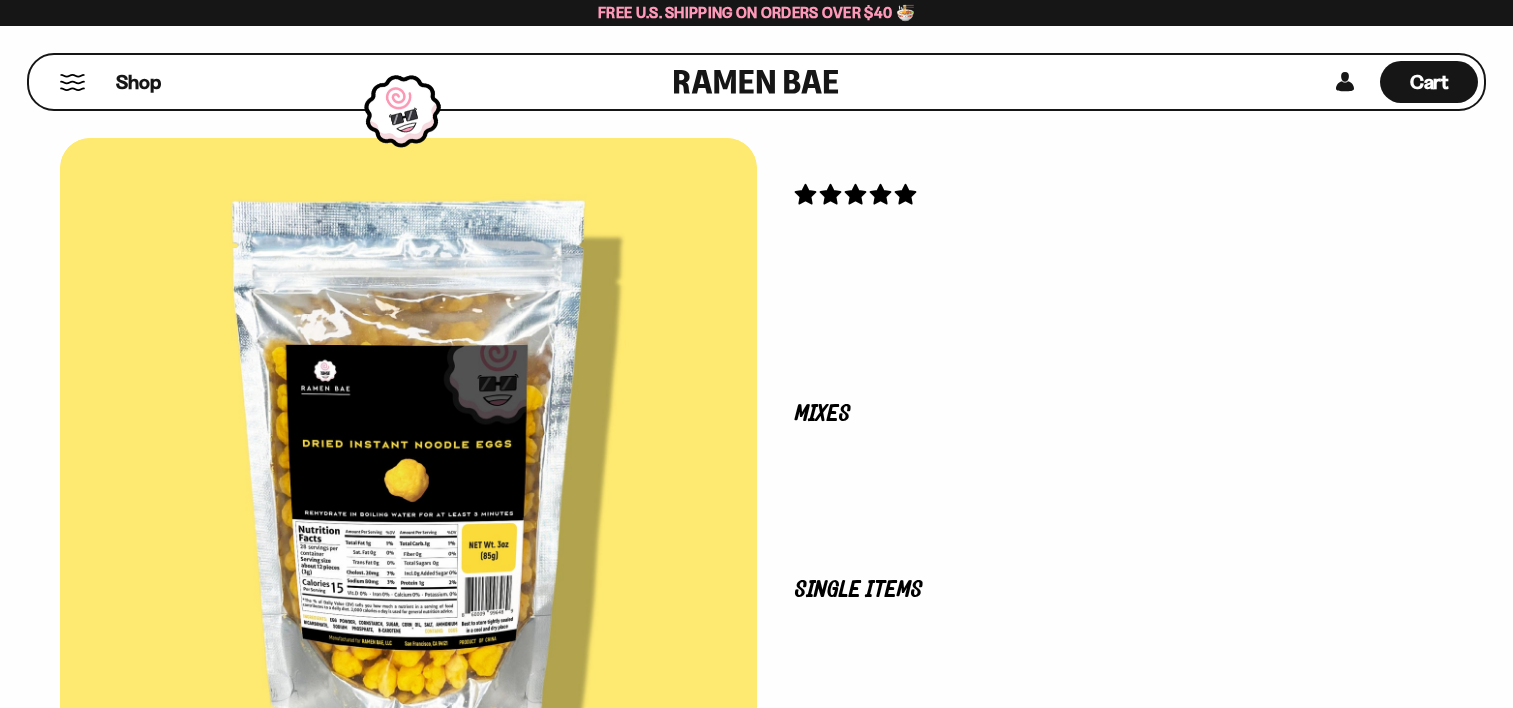 scroll, scrollTop: 0, scrollLeft: 0, axis: both 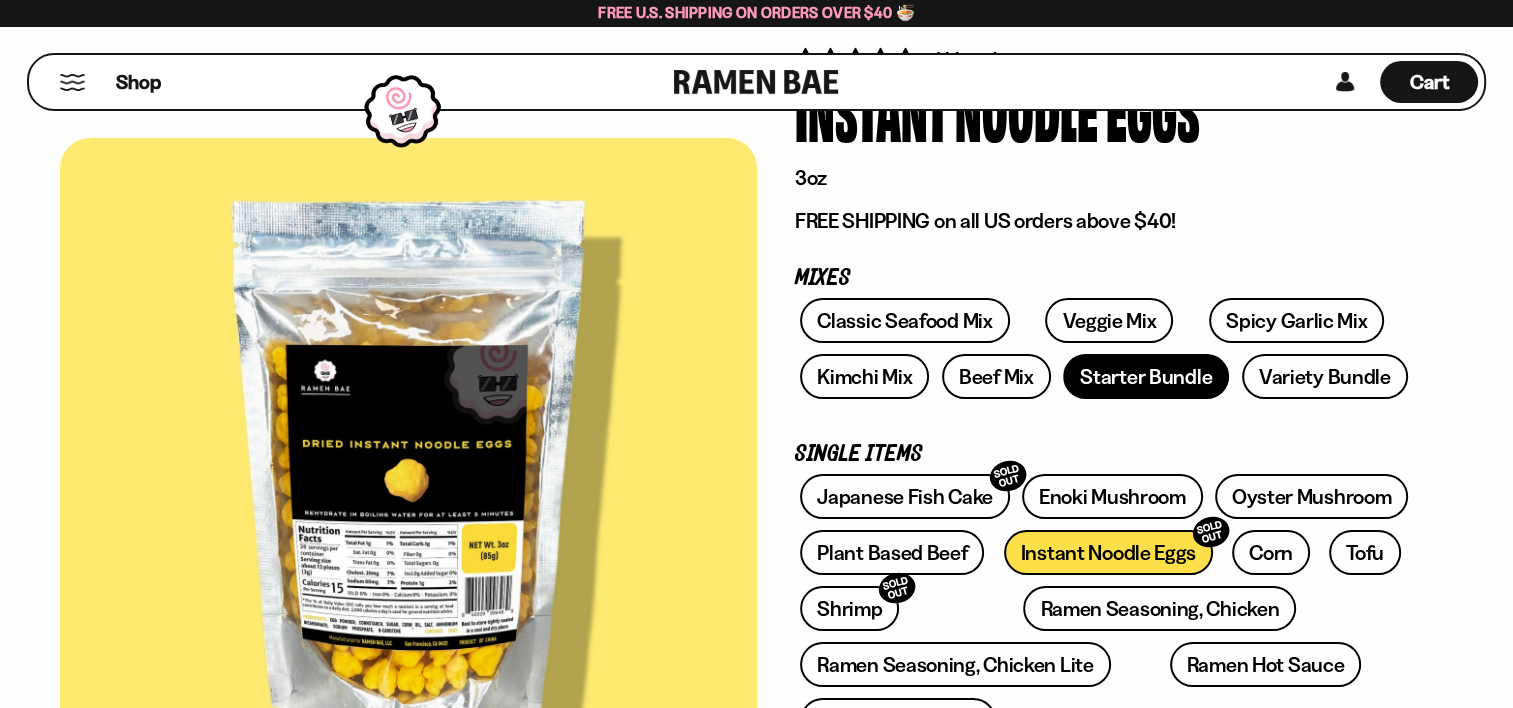 click on "Starter Bundle" at bounding box center (1146, 376) 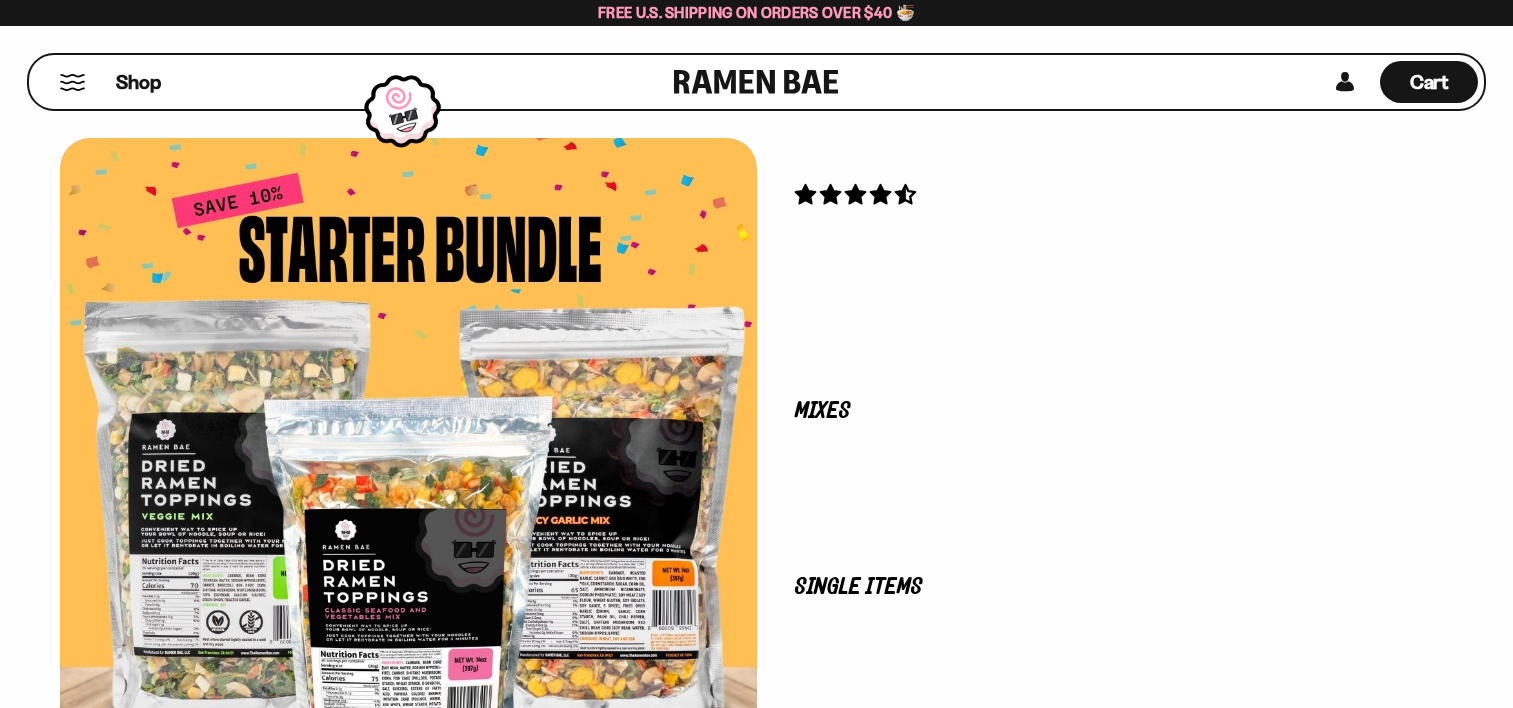 scroll, scrollTop: 0, scrollLeft: 0, axis: both 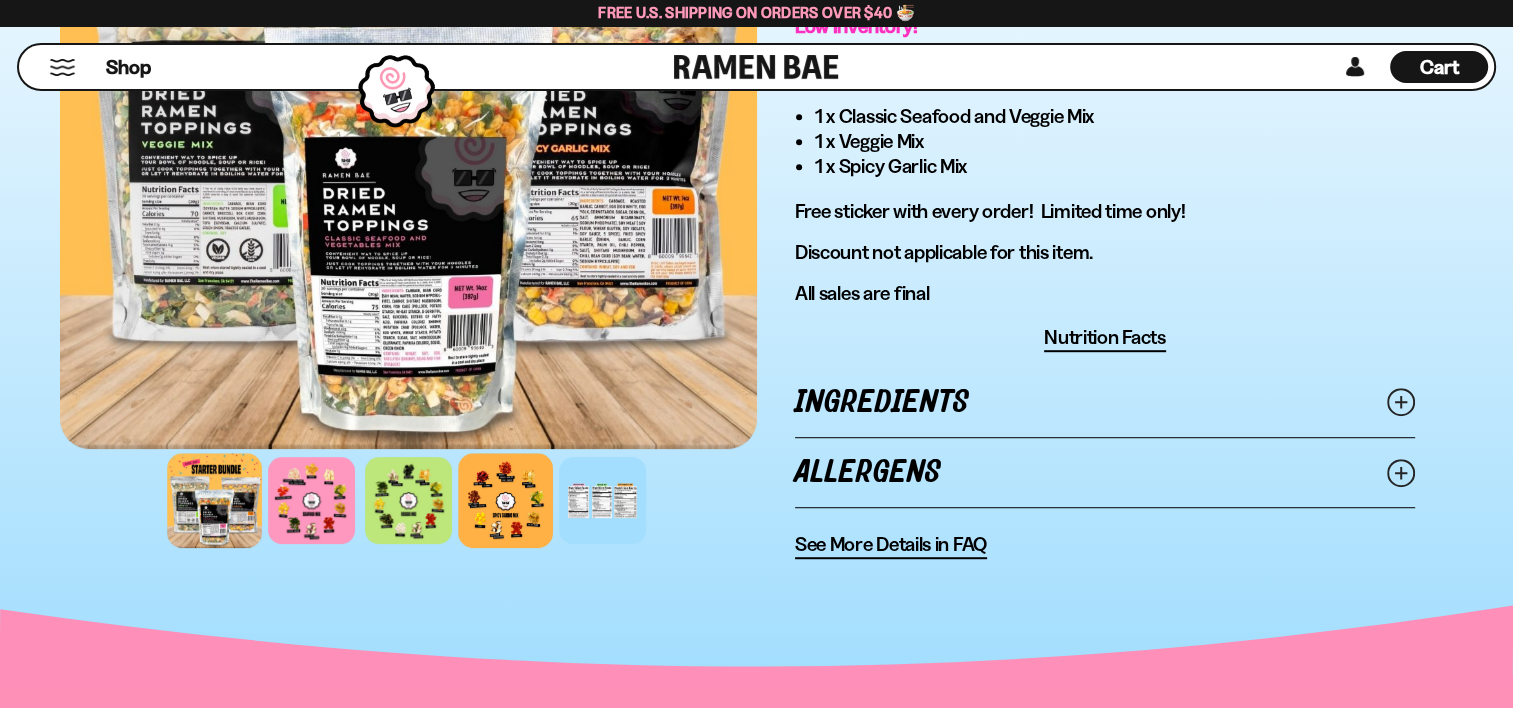 click at bounding box center (505, 500) 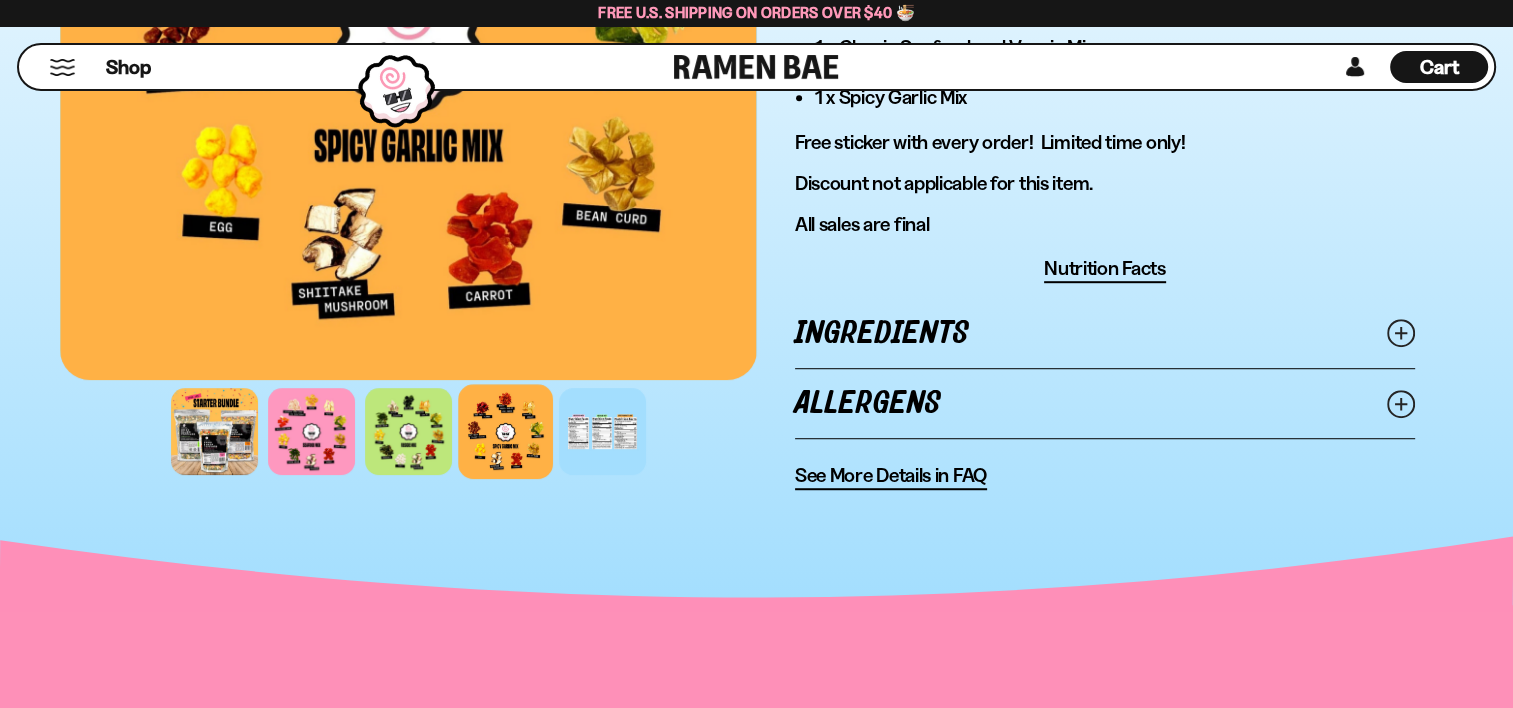 scroll, scrollTop: 1242, scrollLeft: 0, axis: vertical 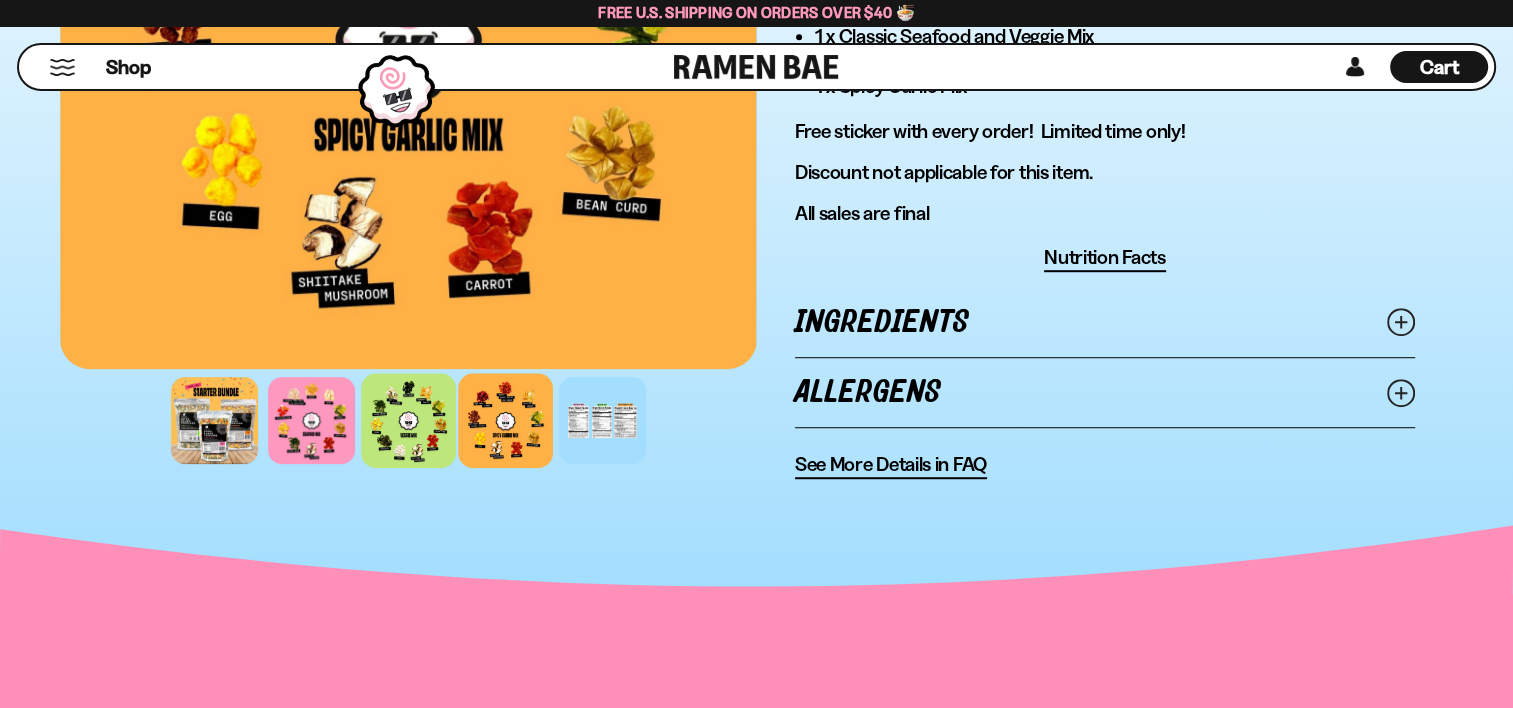 click at bounding box center (408, 420) 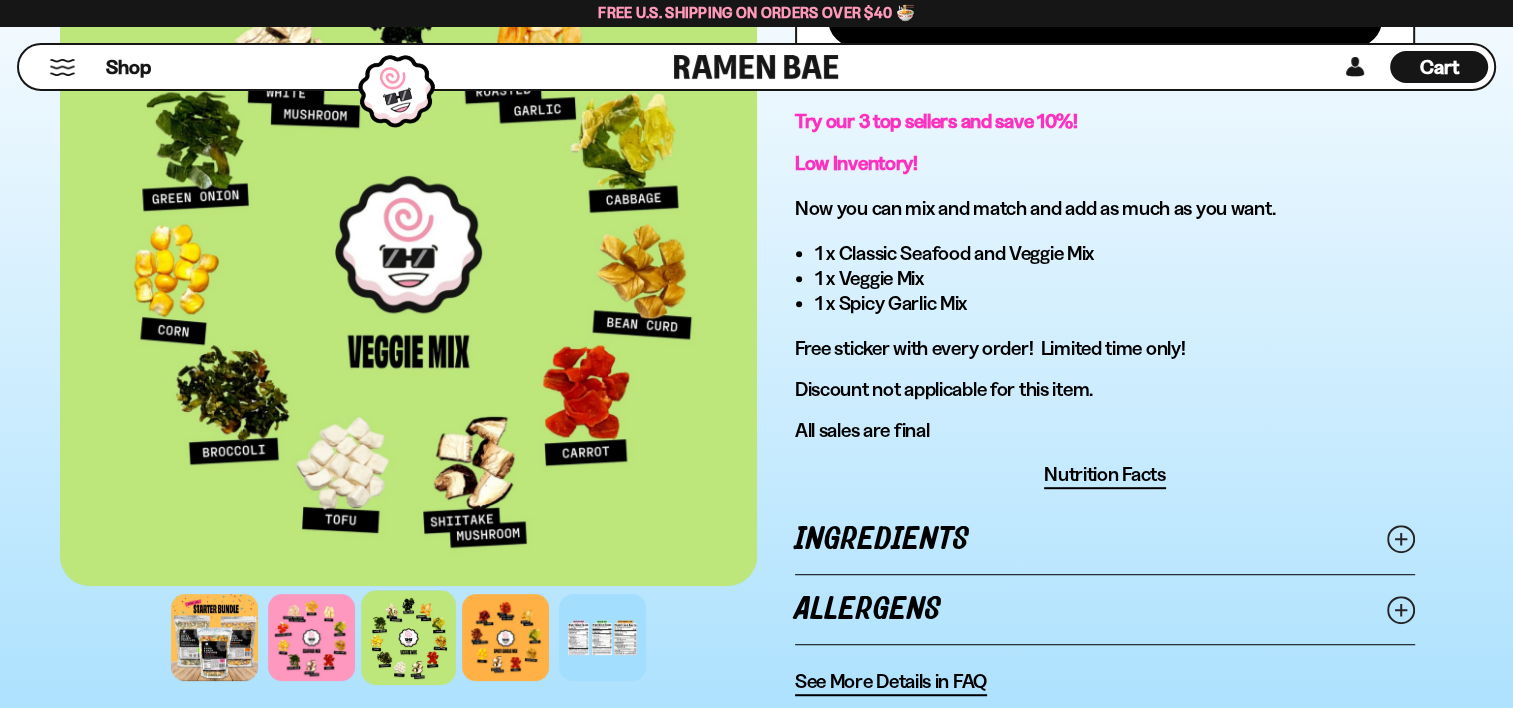 scroll, scrollTop: 1036, scrollLeft: 0, axis: vertical 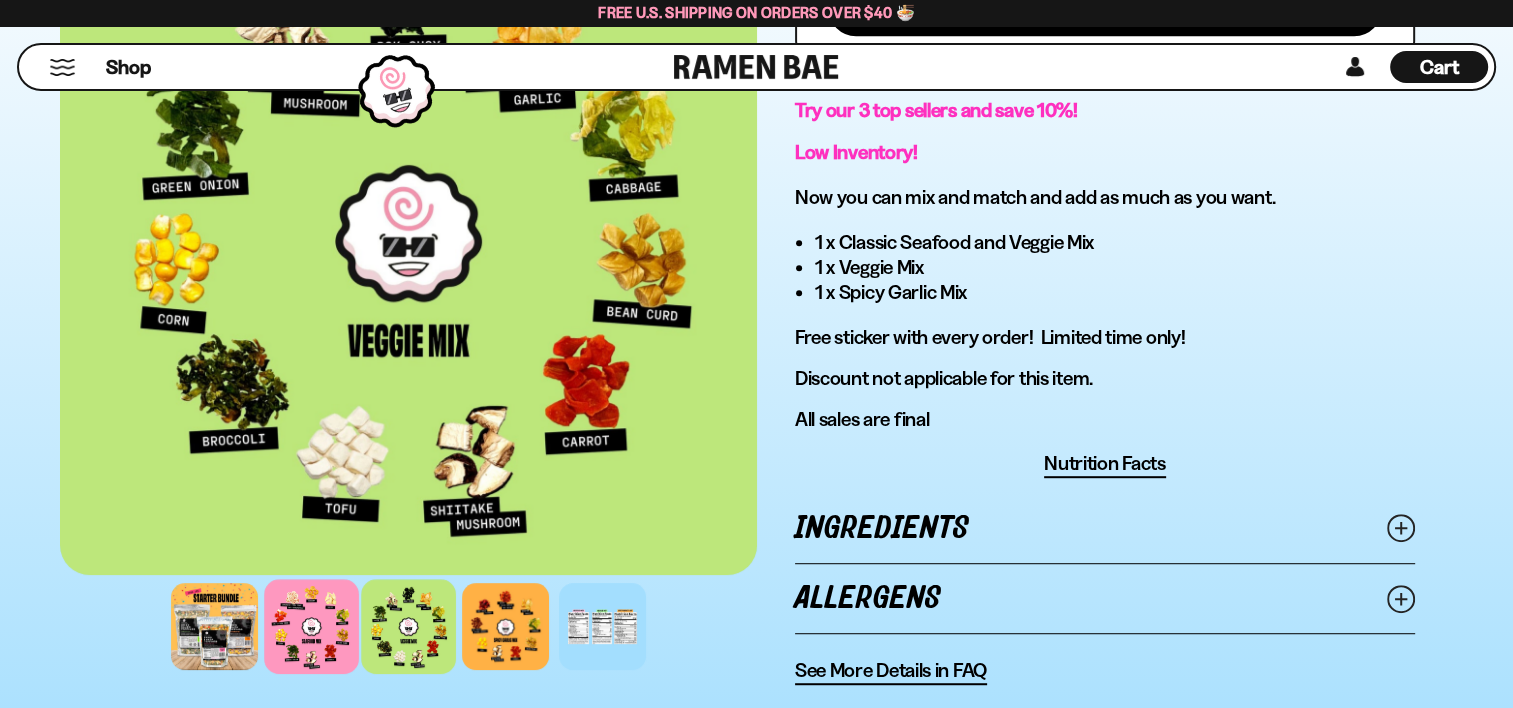 click at bounding box center (311, 626) 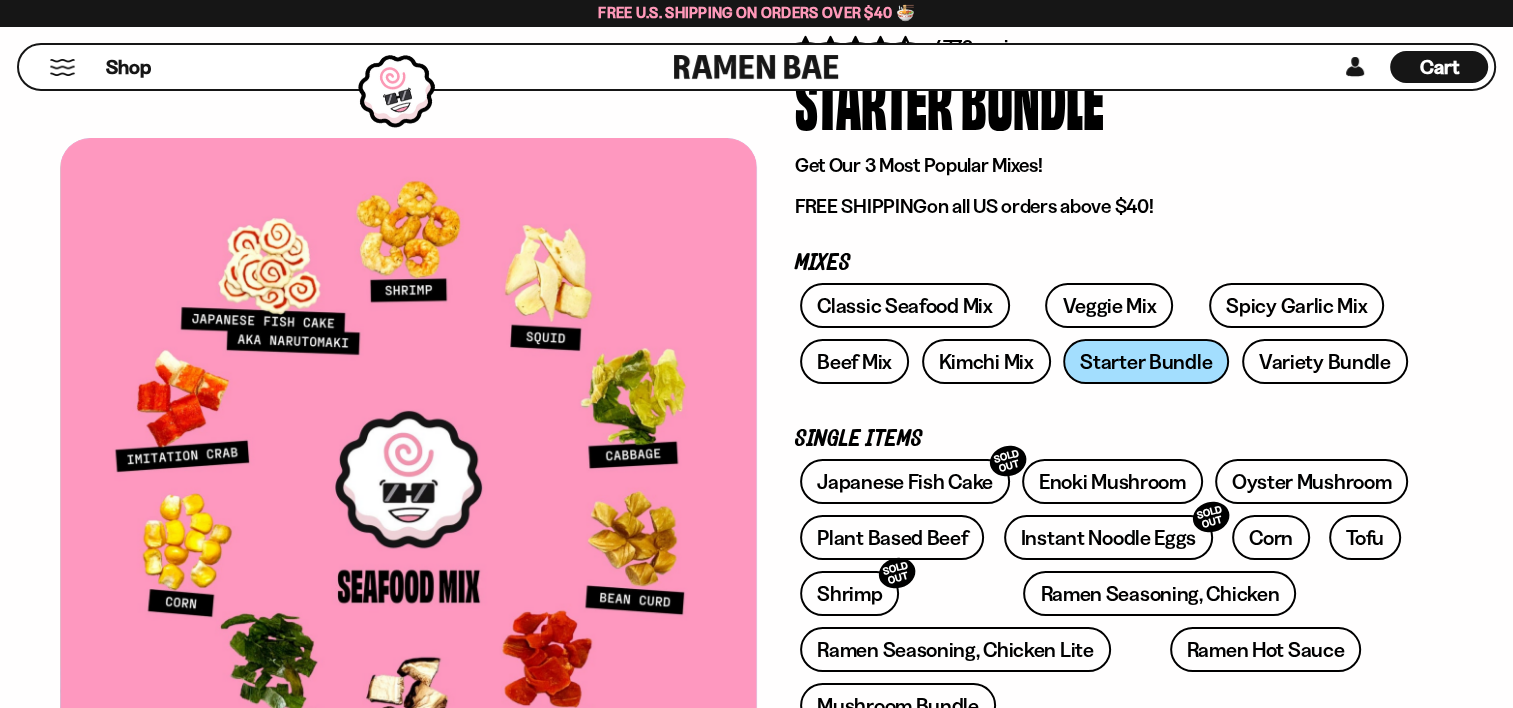 scroll, scrollTop: 159, scrollLeft: 0, axis: vertical 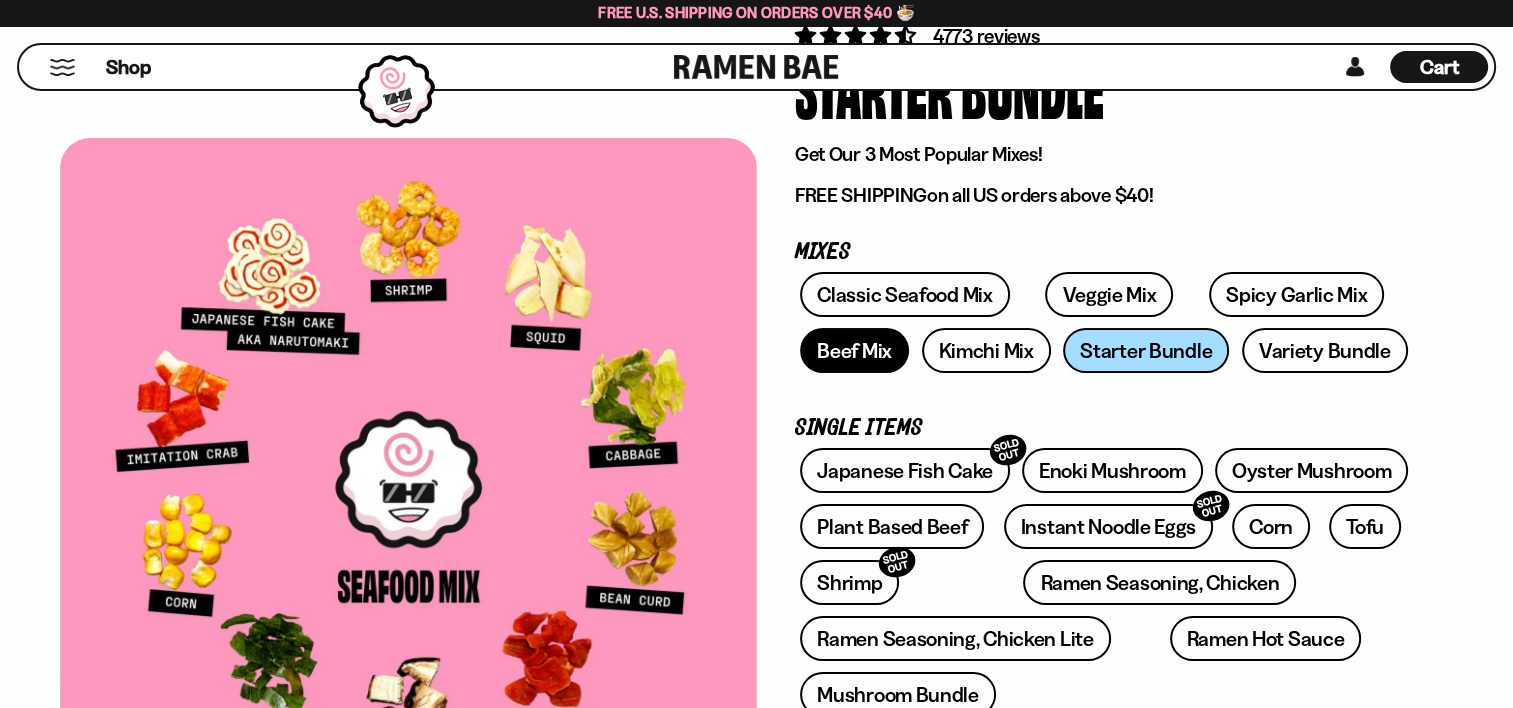 click on "Beef Mix" at bounding box center [854, 350] 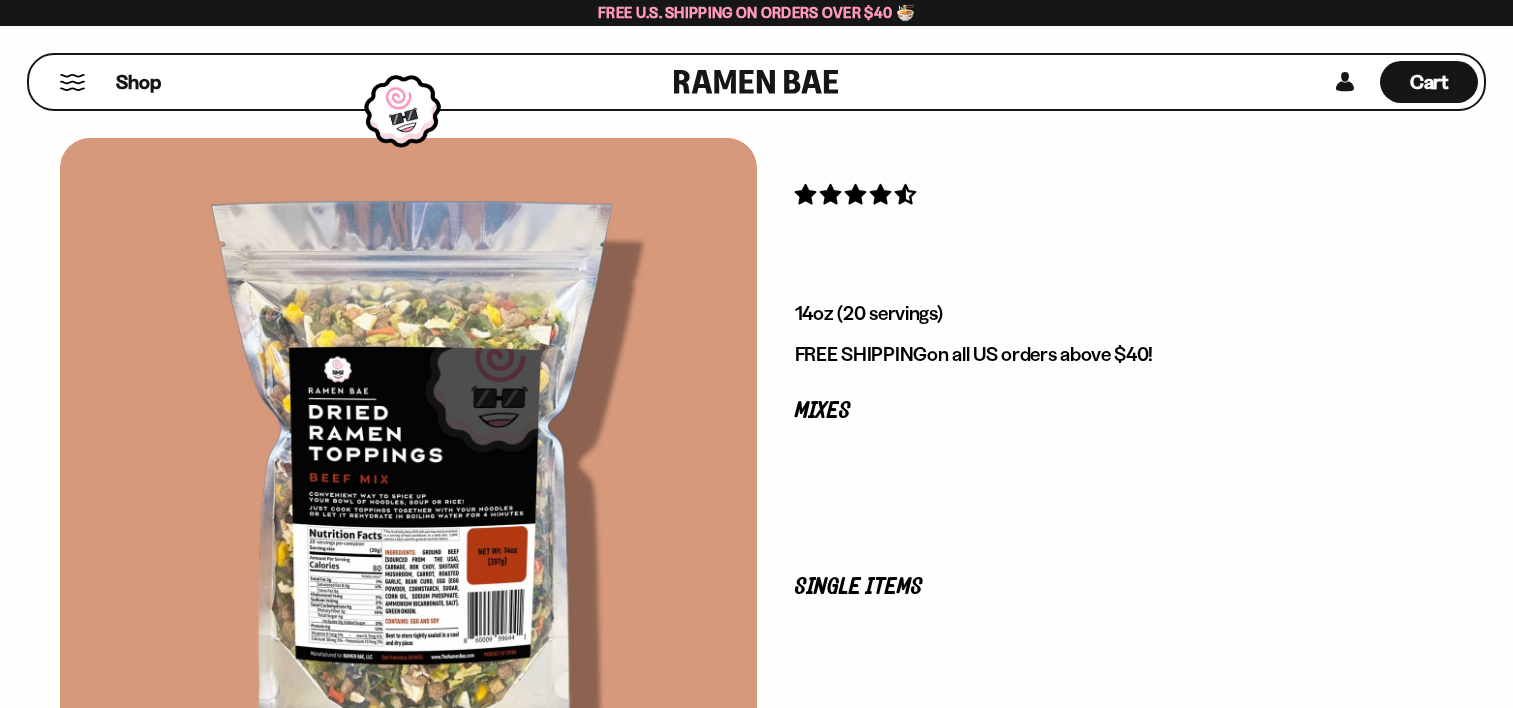 scroll, scrollTop: 0, scrollLeft: 0, axis: both 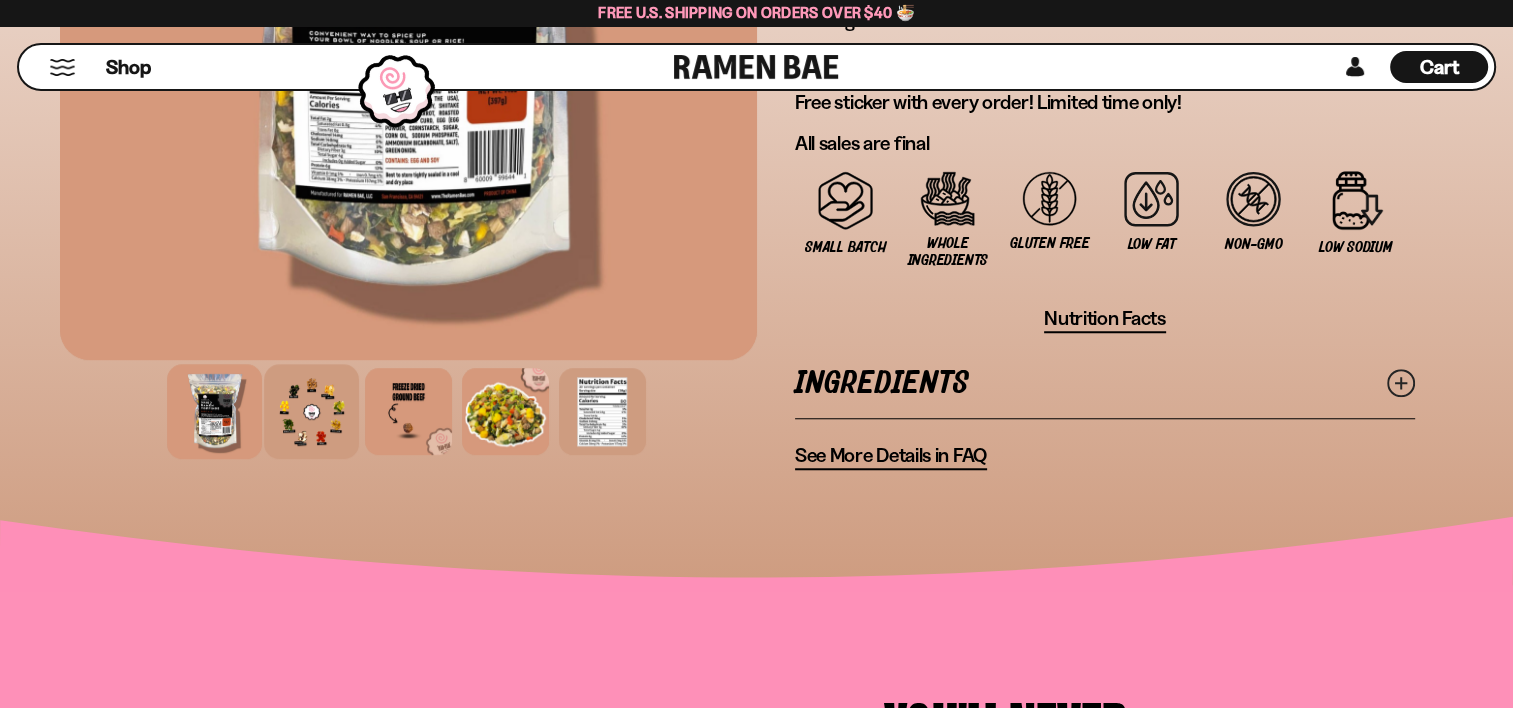 click at bounding box center (311, 411) 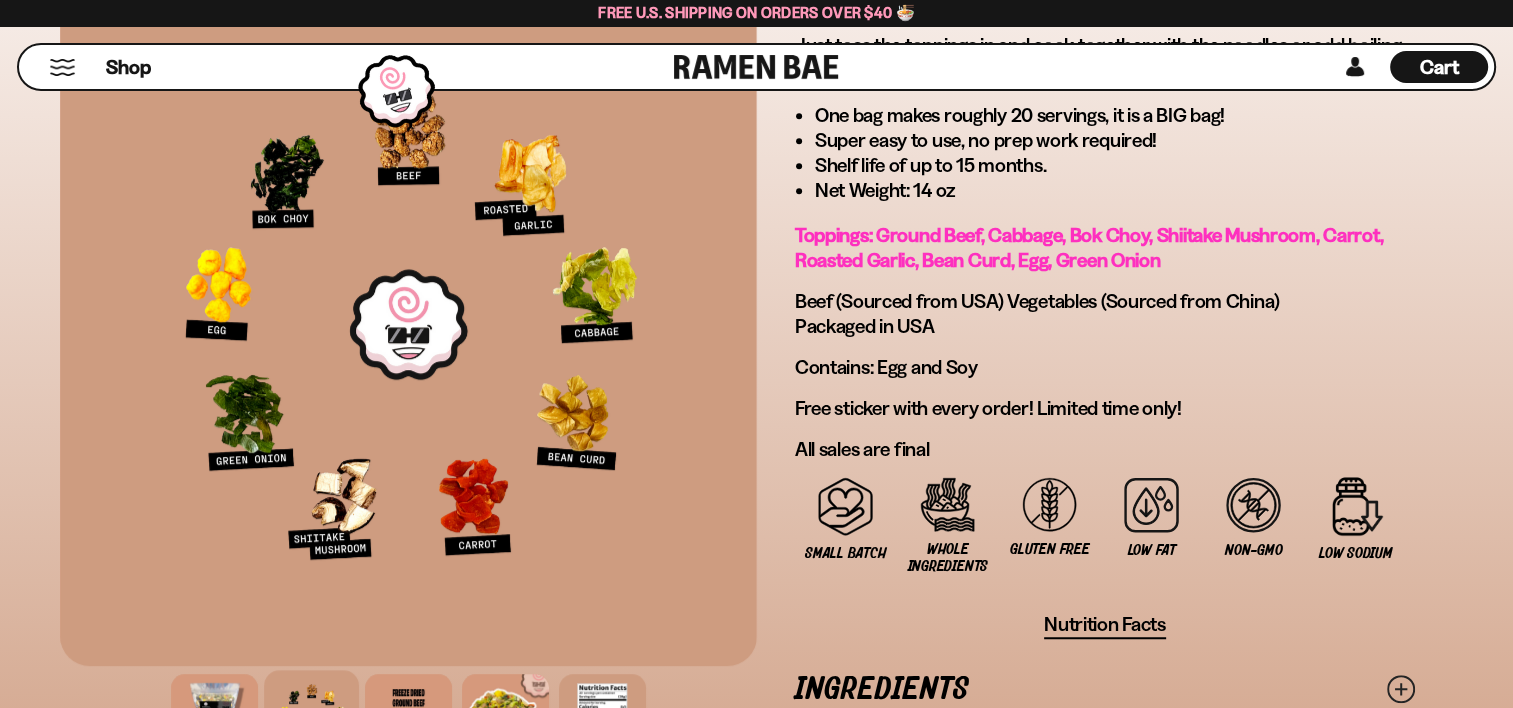 scroll, scrollTop: 1276, scrollLeft: 0, axis: vertical 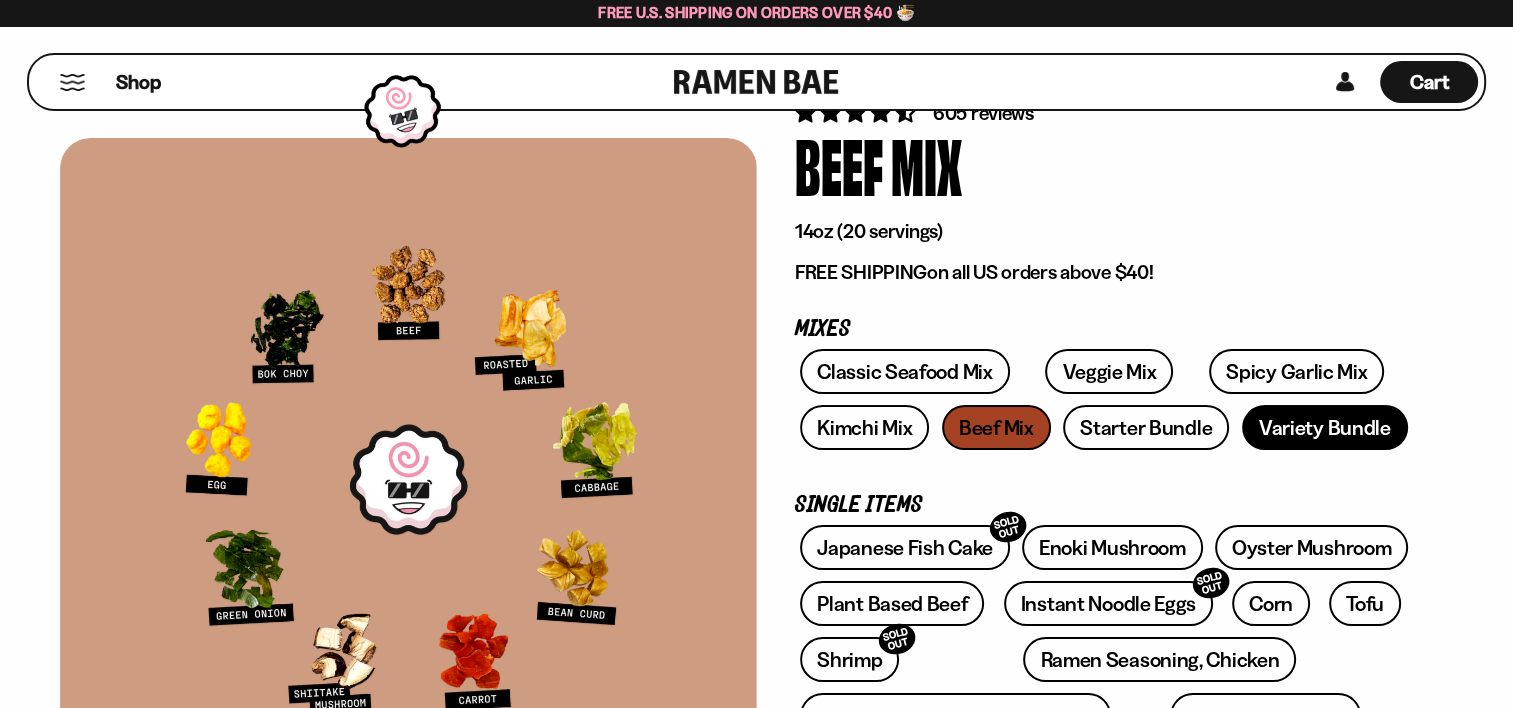 click on "Variety Bundle" at bounding box center (1325, 427) 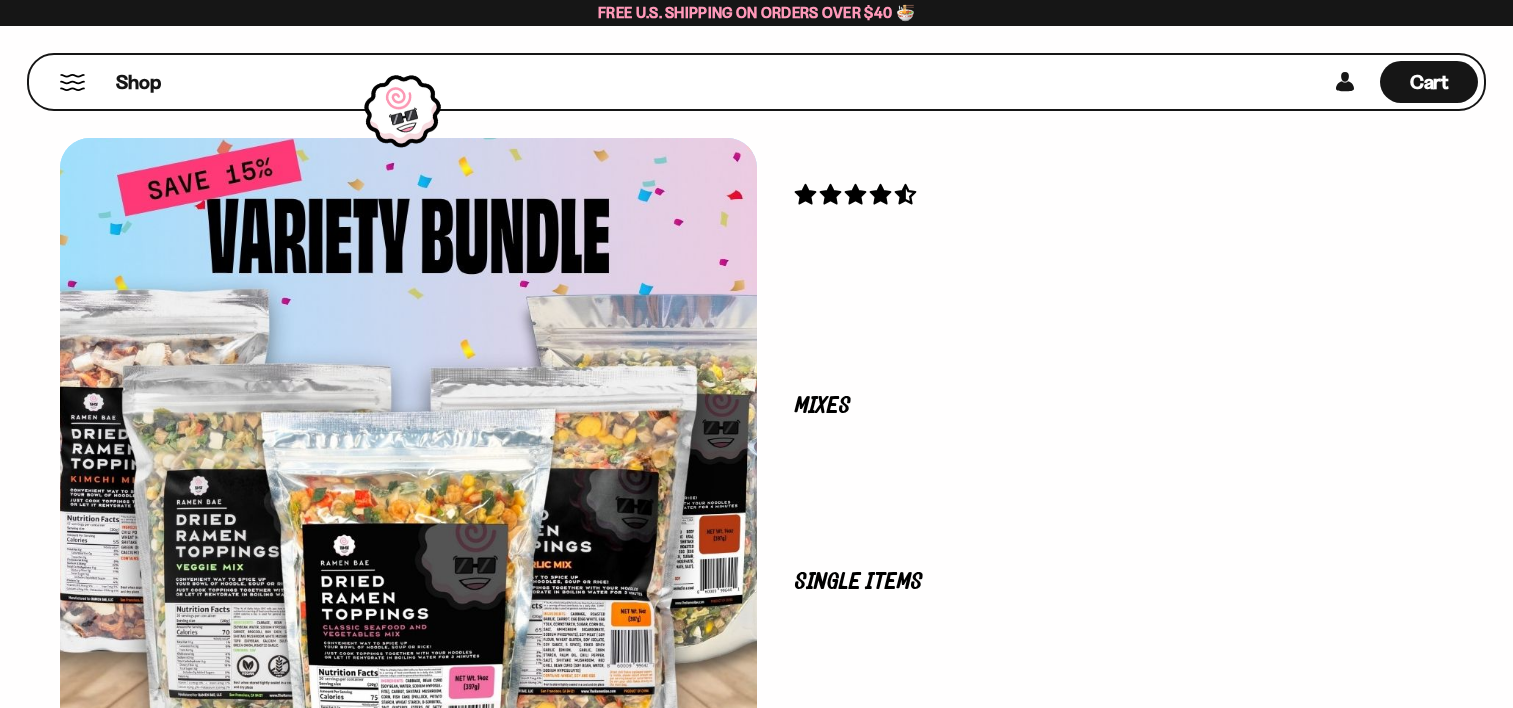 scroll, scrollTop: 0, scrollLeft: 0, axis: both 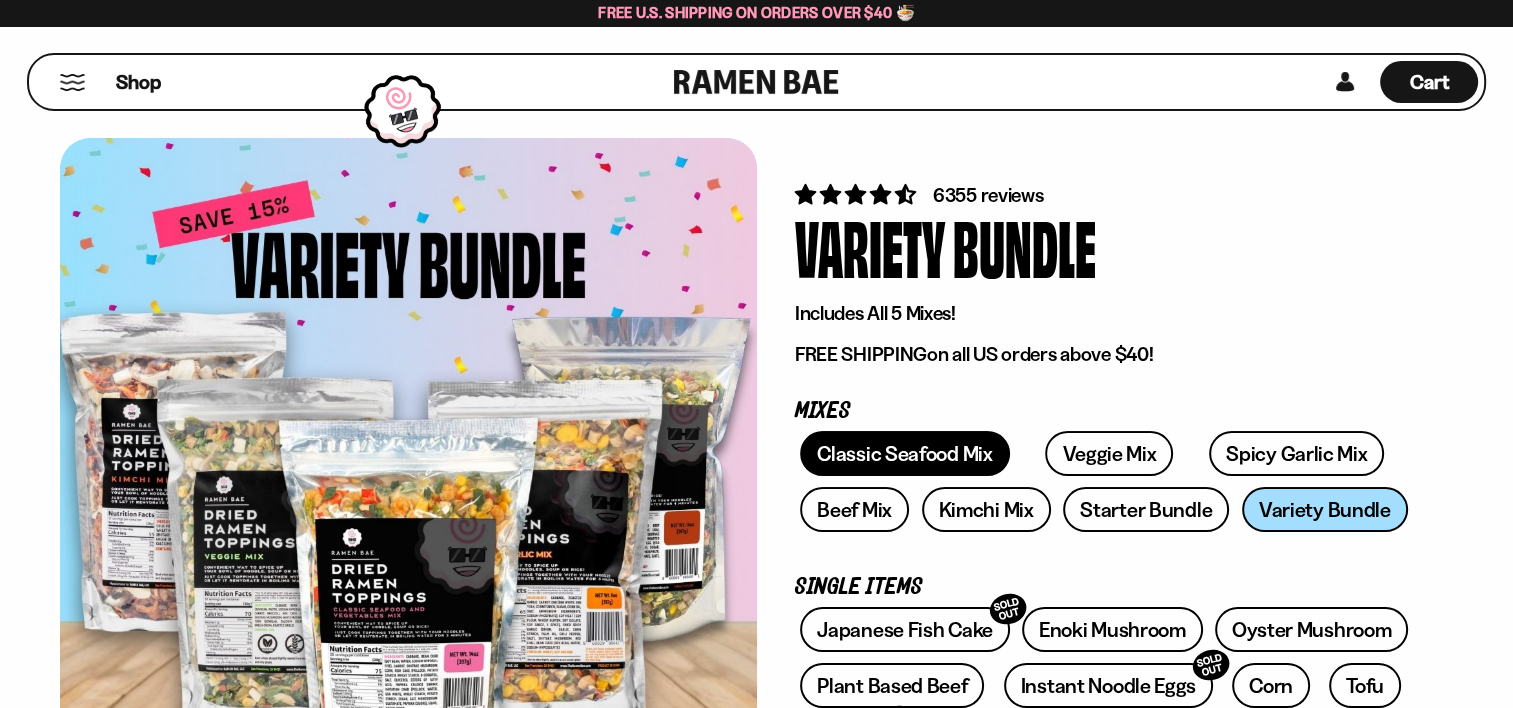 click on "Classic Seafood Mix" at bounding box center [904, 453] 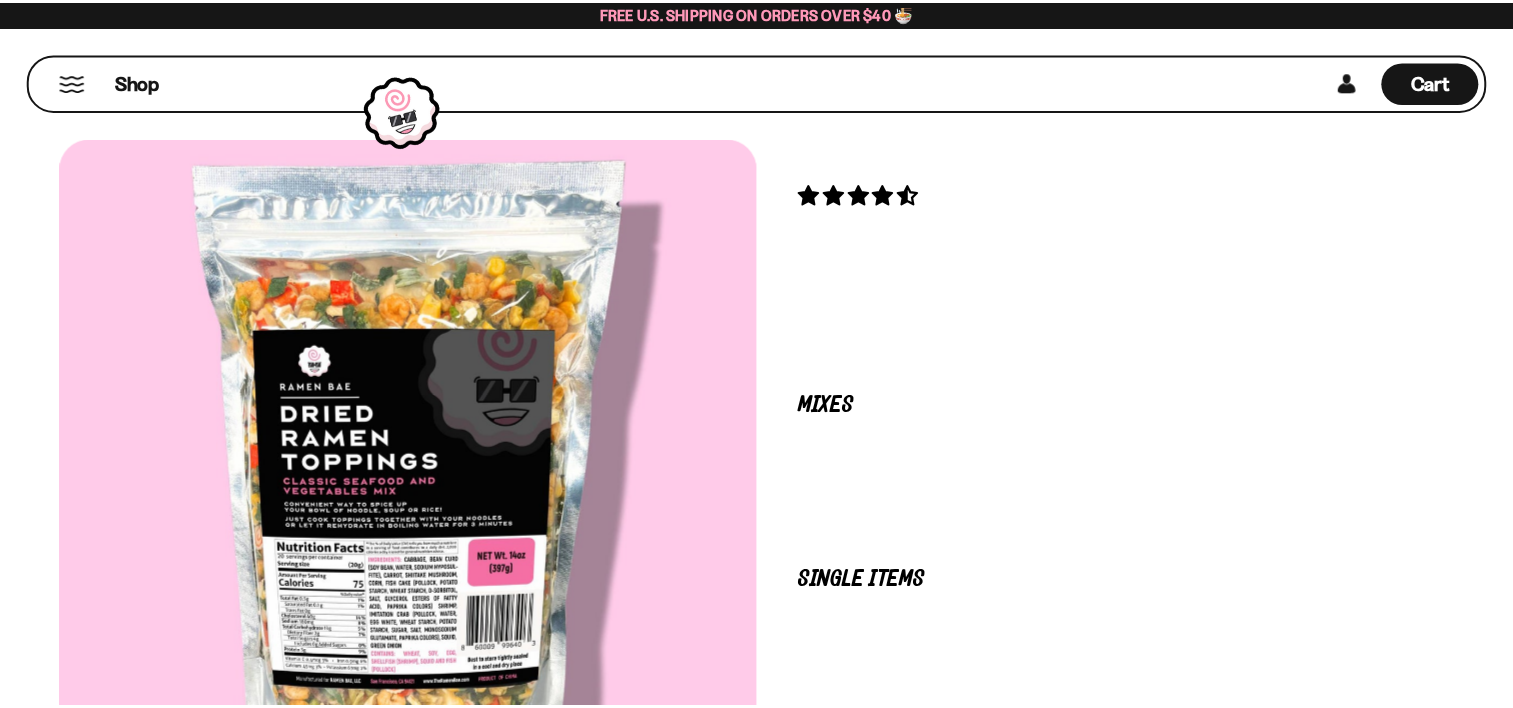 scroll, scrollTop: 0, scrollLeft: 0, axis: both 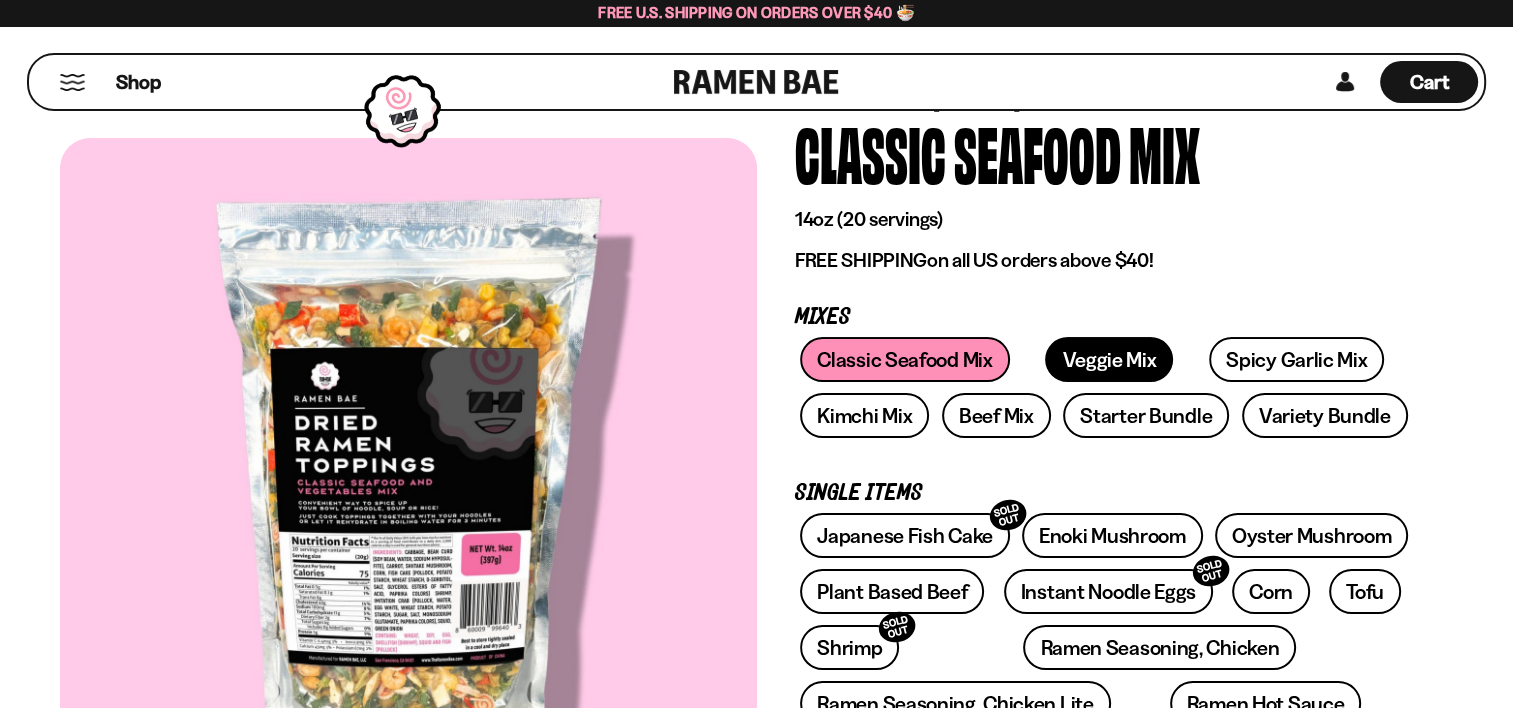 click on "Veggie Mix" at bounding box center (1109, 359) 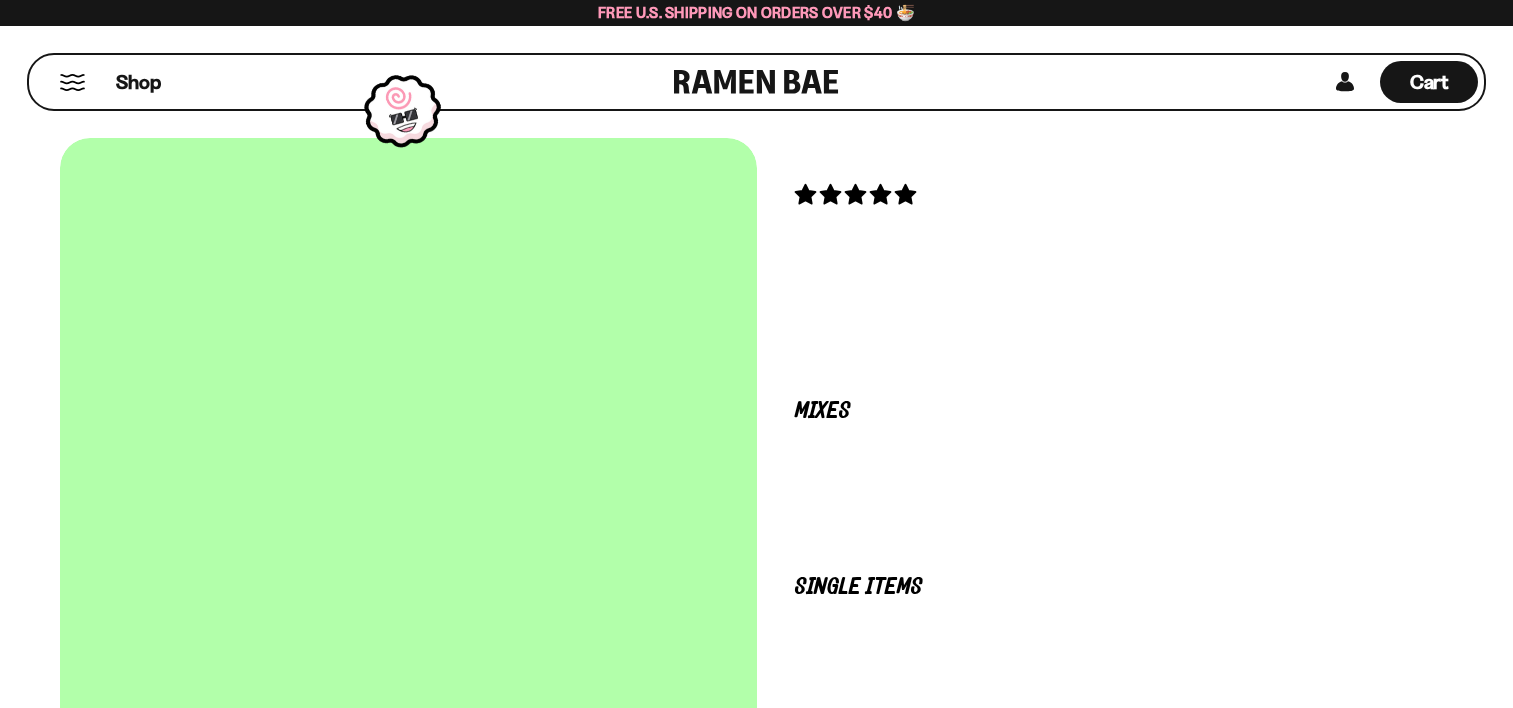 scroll, scrollTop: 0, scrollLeft: 0, axis: both 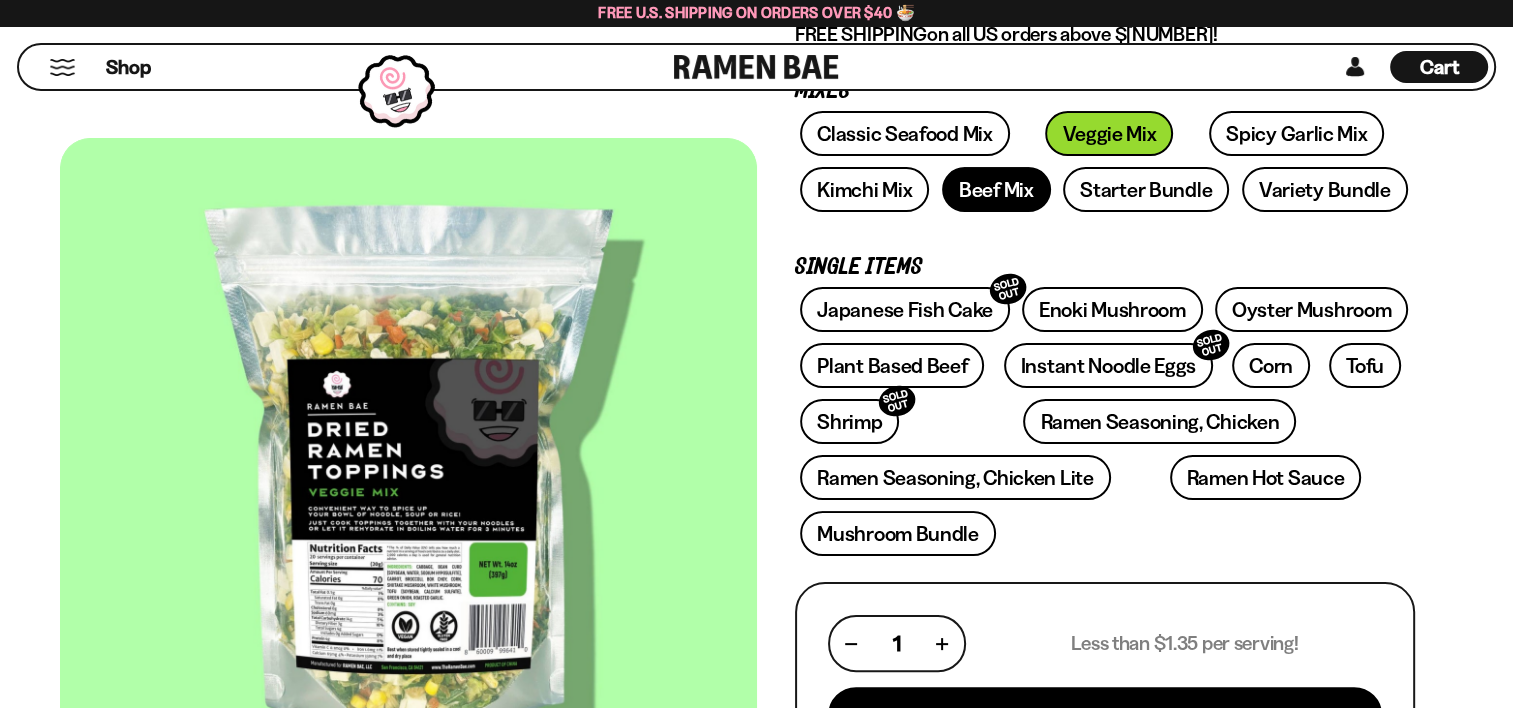 click on "Beef Mix" at bounding box center [996, 189] 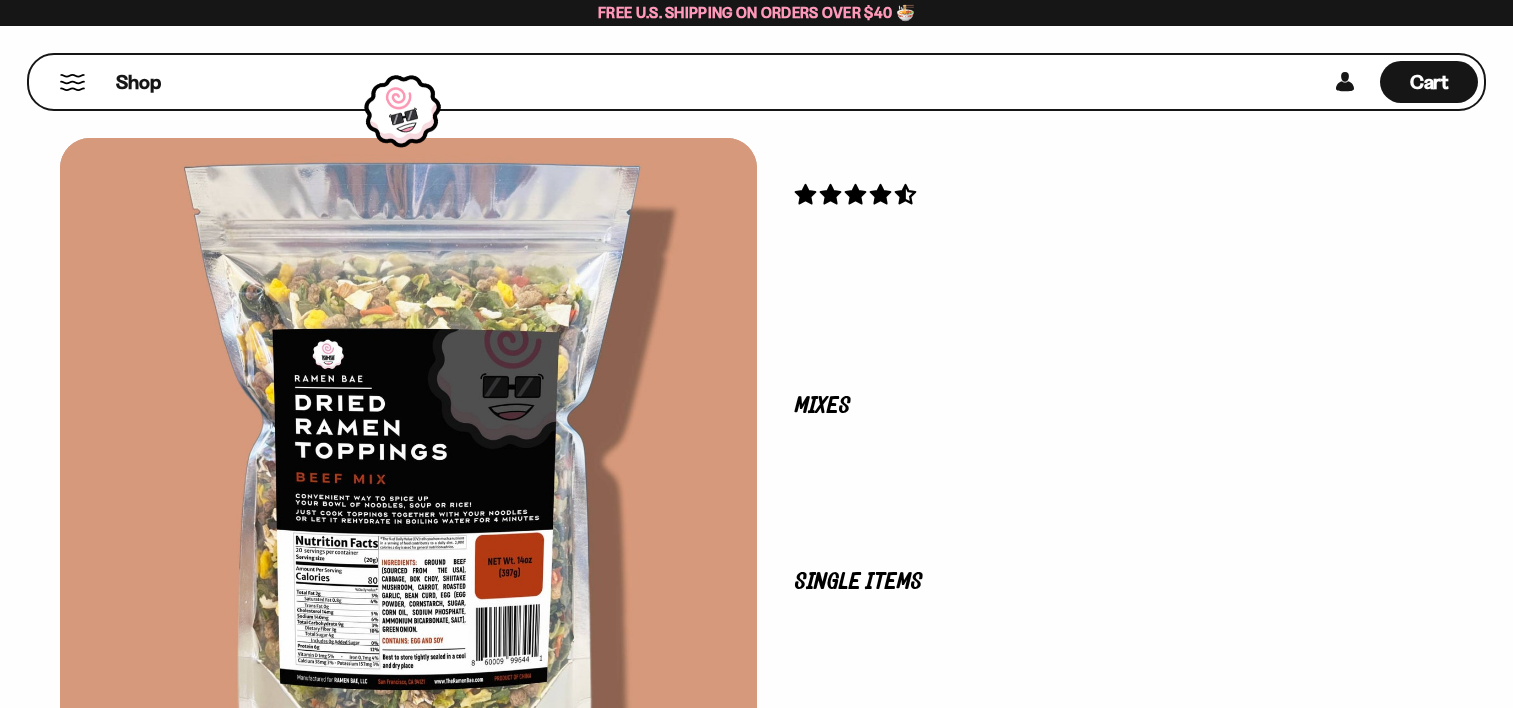 scroll, scrollTop: 0, scrollLeft: 0, axis: both 